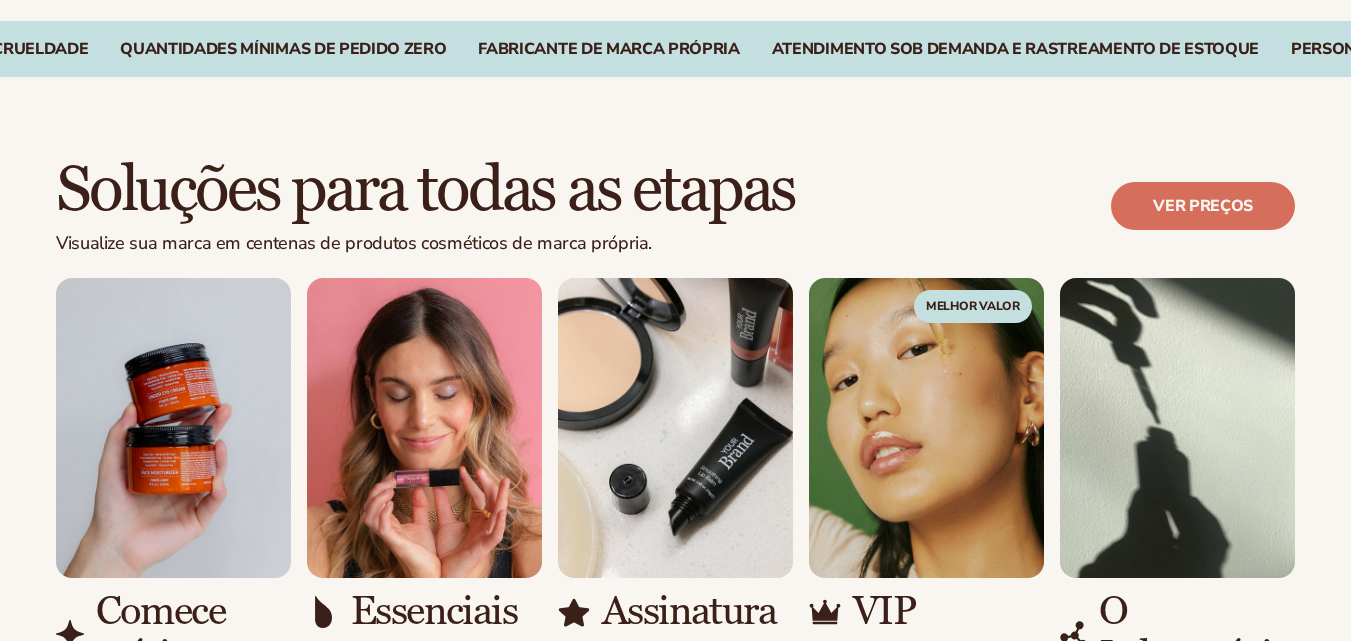 scroll, scrollTop: 1668, scrollLeft: 0, axis: vertical 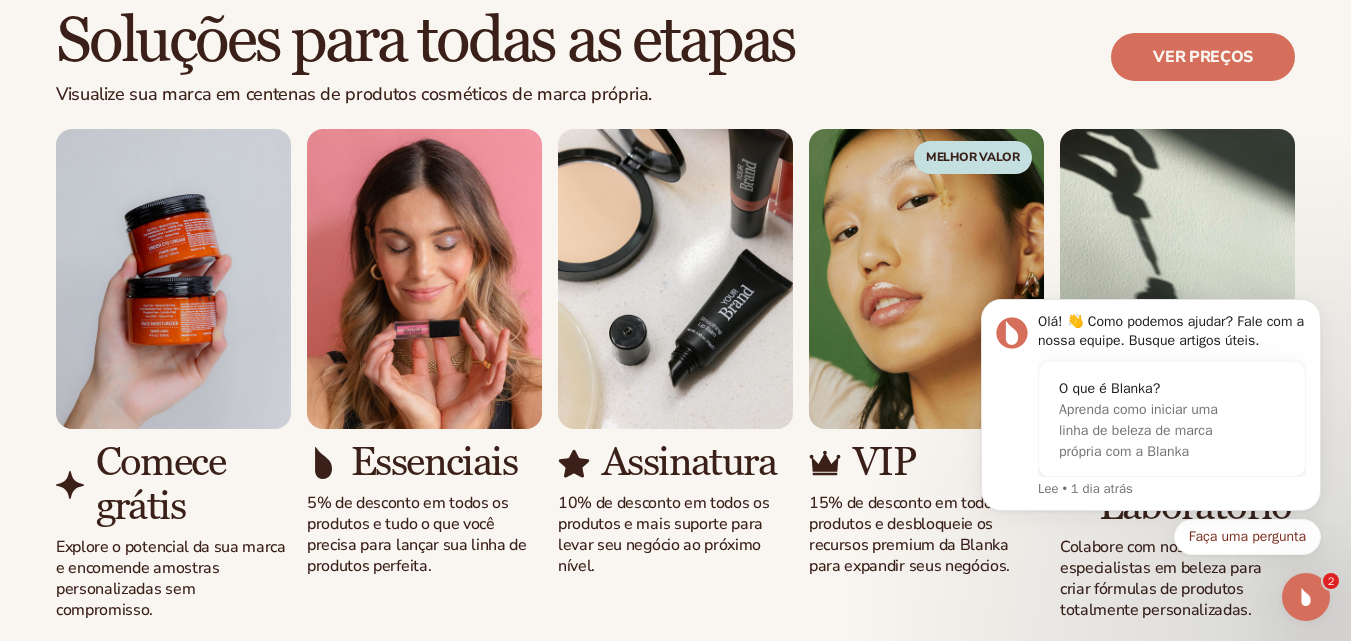 click on "Comece grátis" at bounding box center [160, 484] 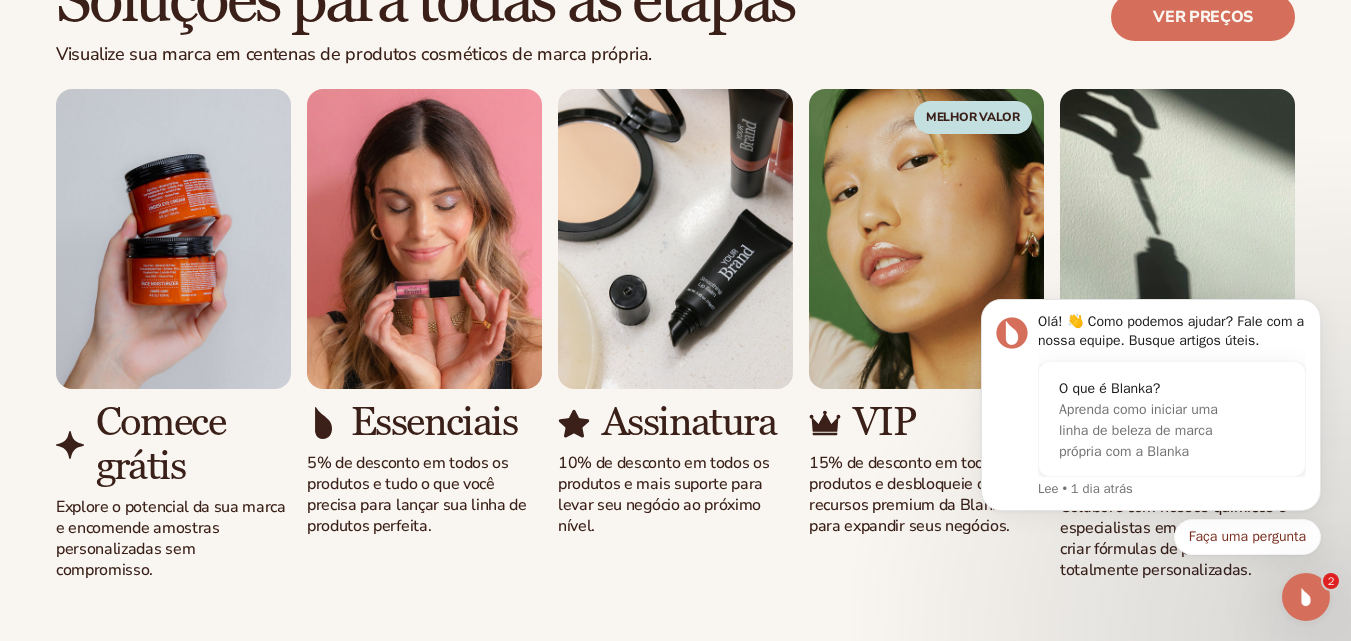 click at bounding box center [173, 239] 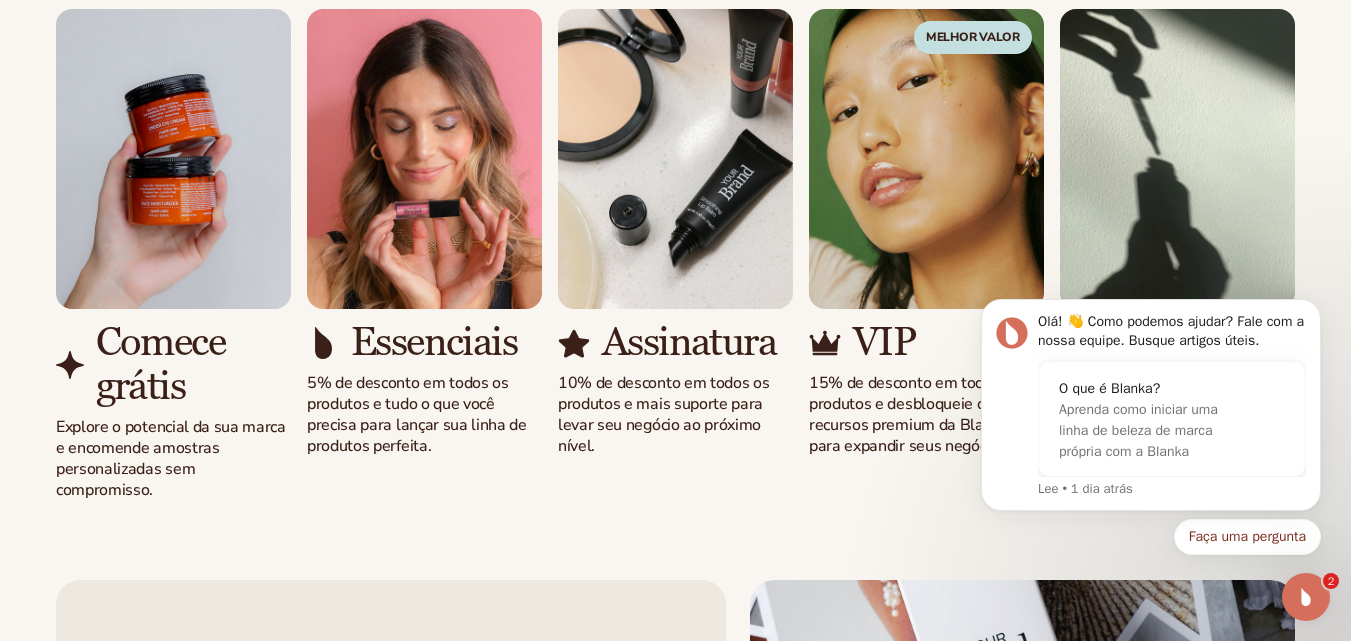 scroll, scrollTop: 1948, scrollLeft: 0, axis: vertical 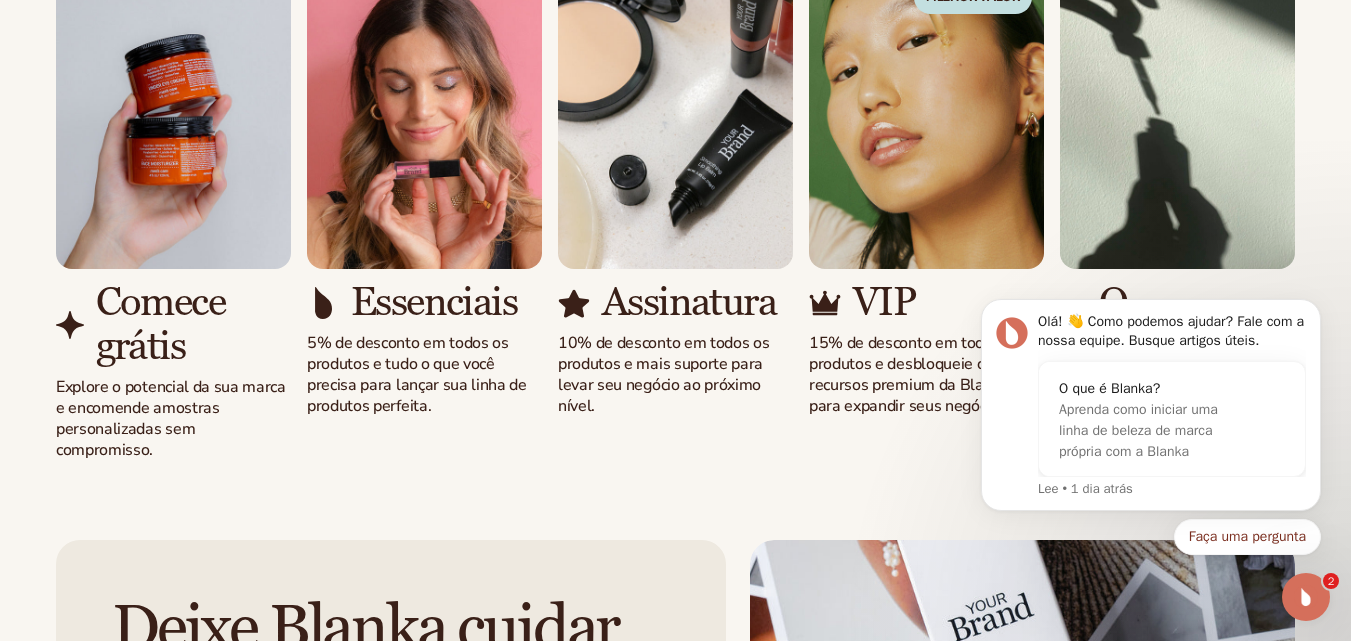 click at bounding box center [173, 119] 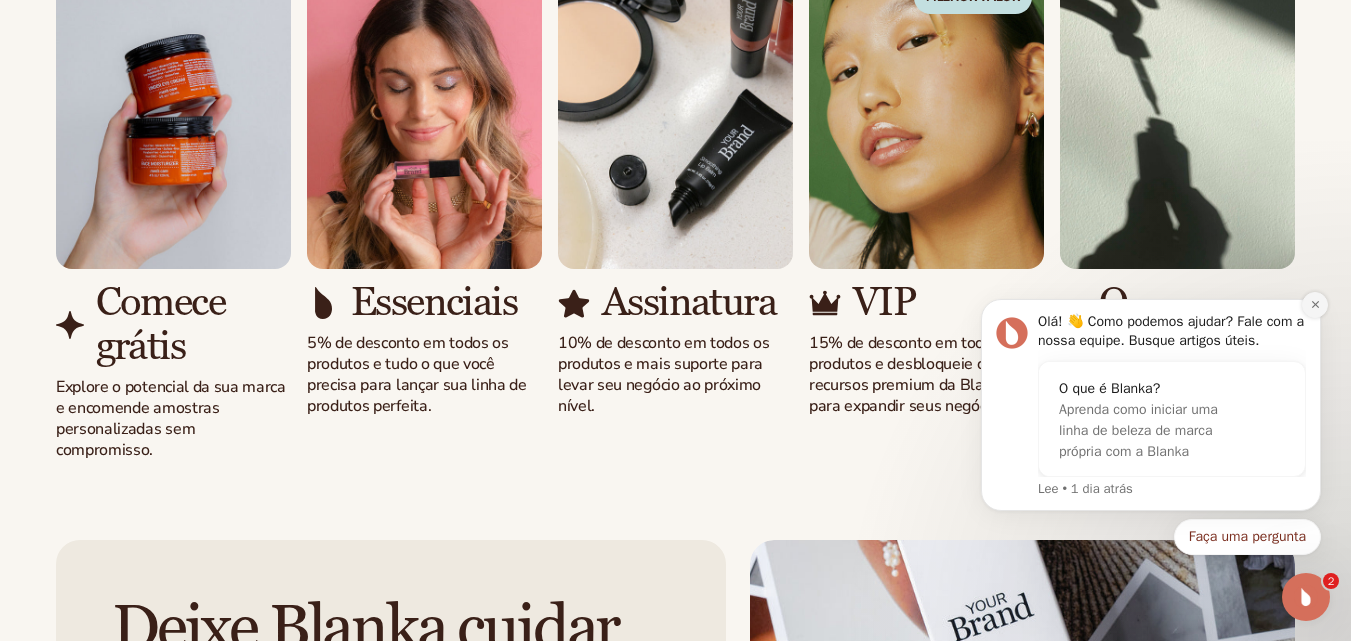 click 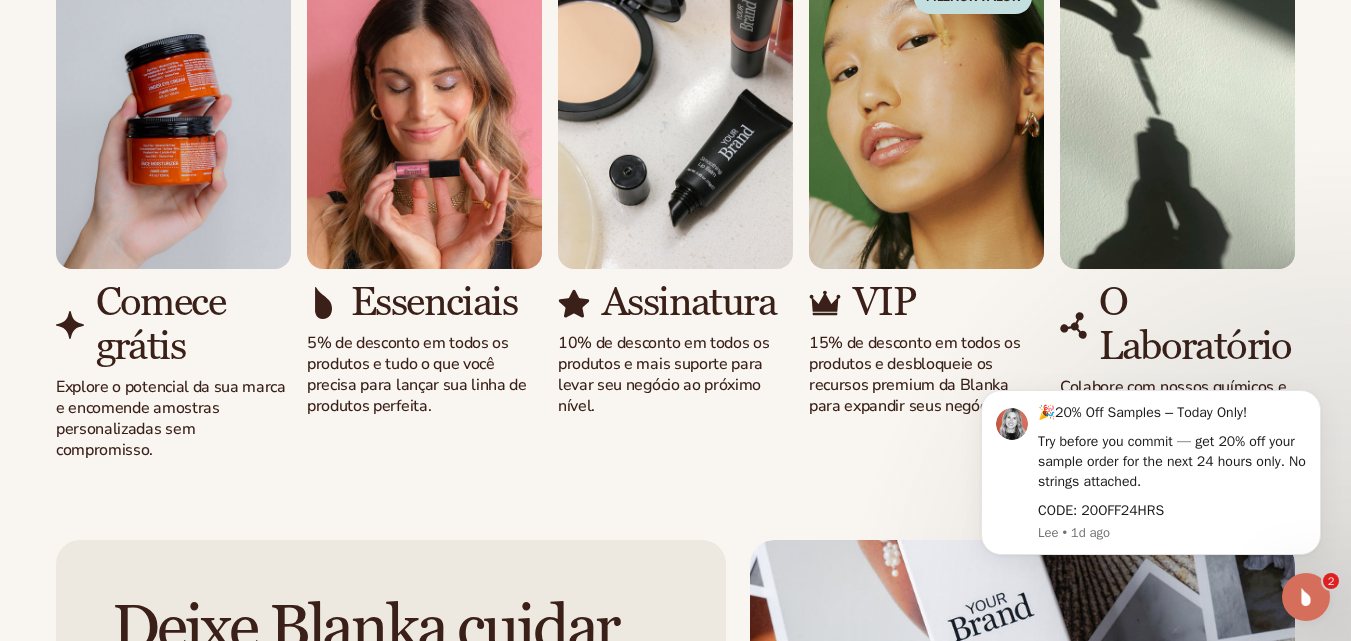 click on "Comece grátis" at bounding box center (160, 324) 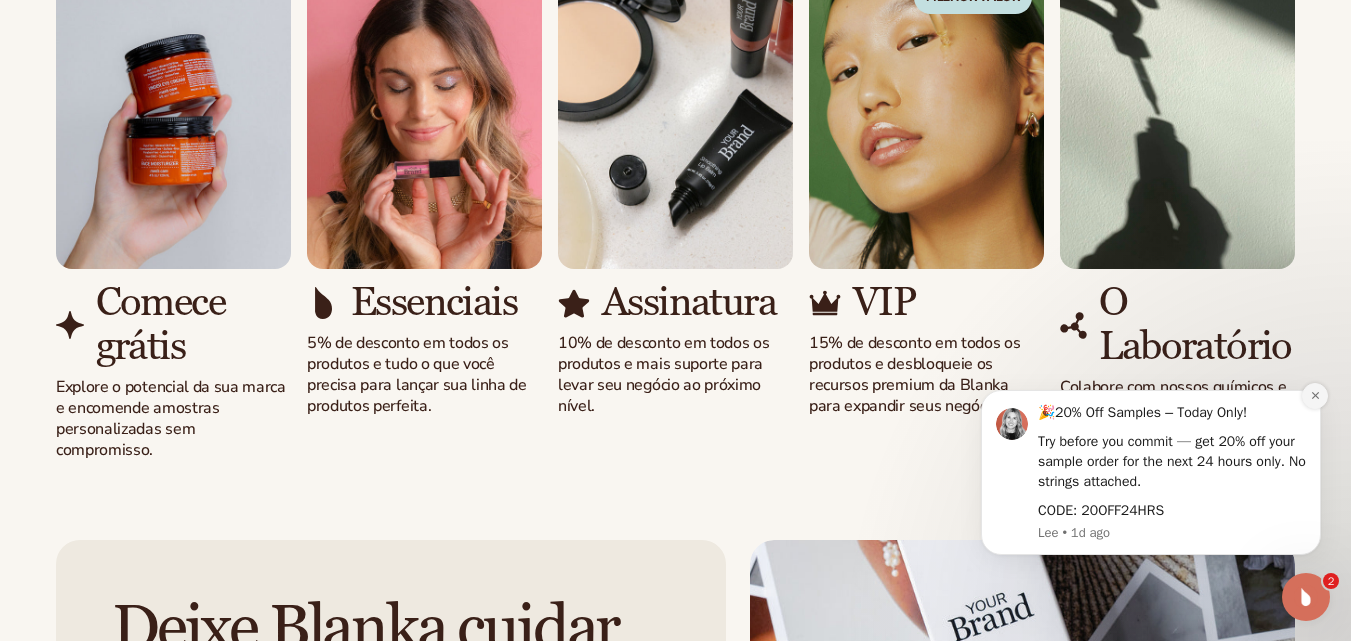 click at bounding box center [1315, 396] 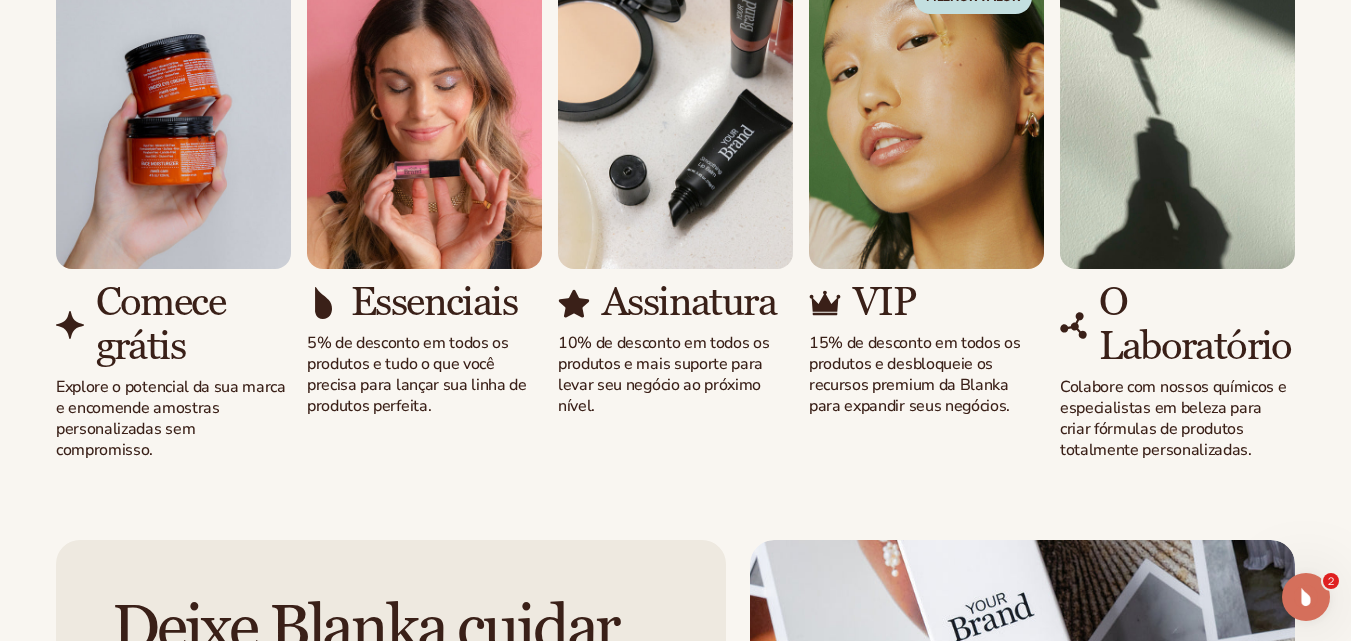 click on "Explore o potencial da sua marca e encomende amostras personalizadas sem compromisso." at bounding box center [171, 418] 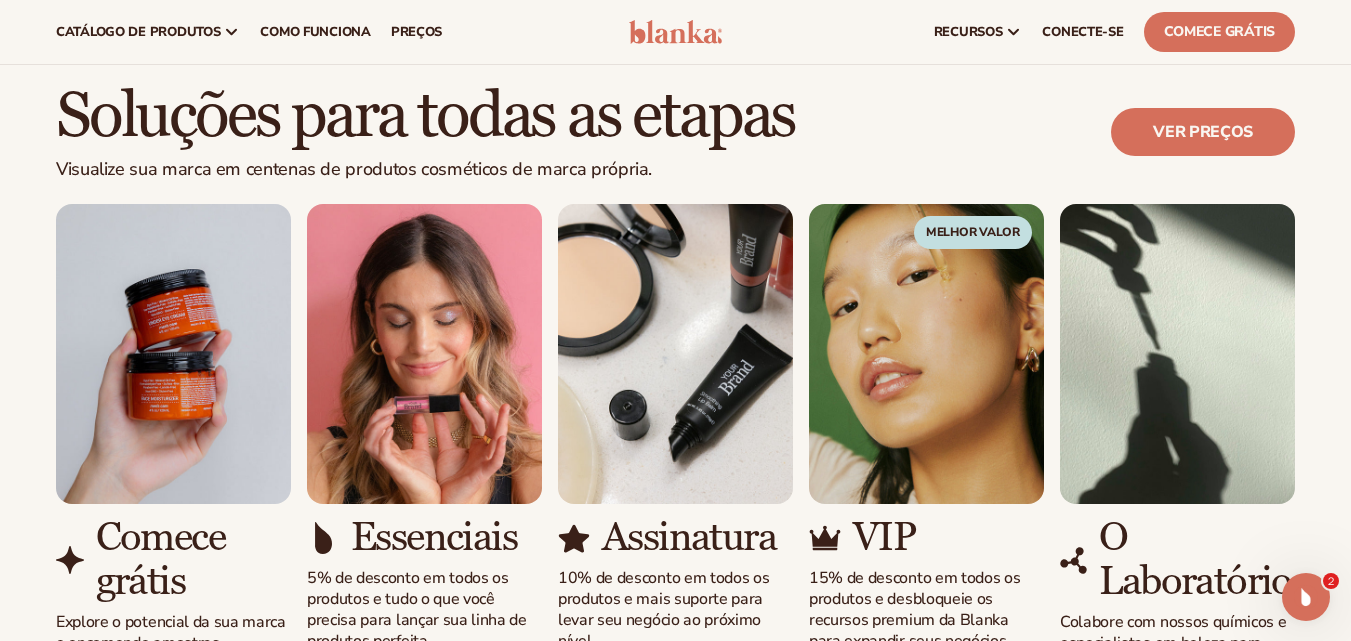 scroll, scrollTop: 1628, scrollLeft: 0, axis: vertical 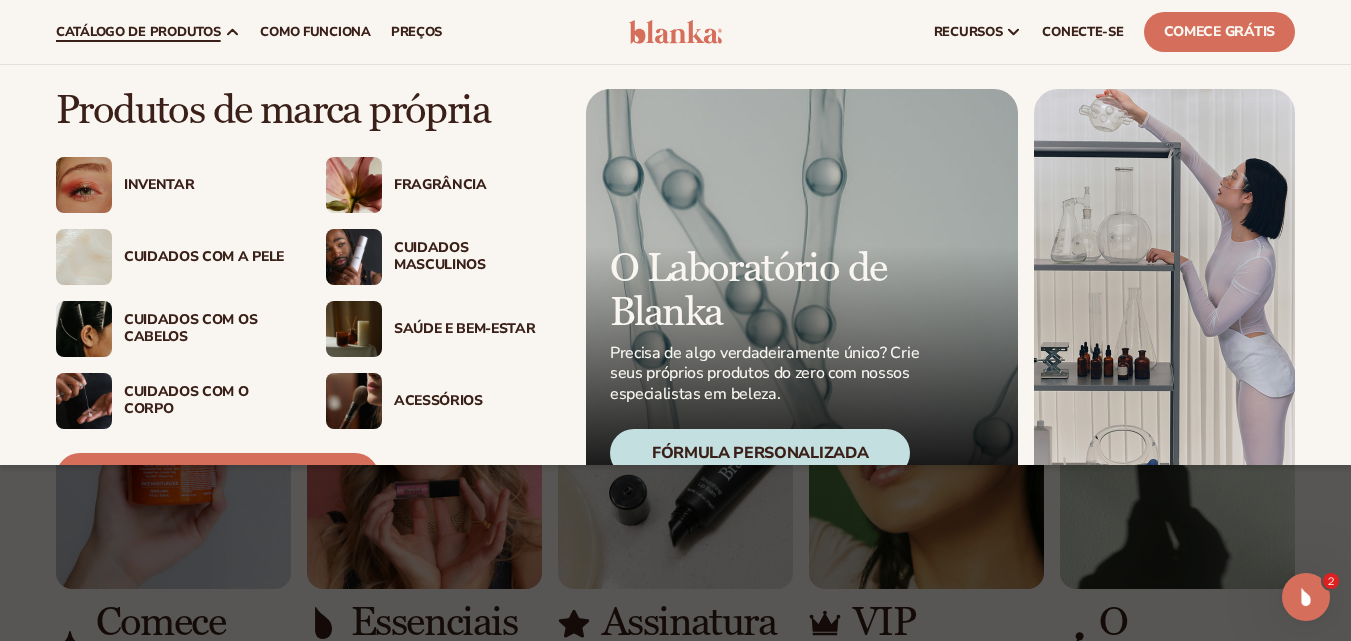 click on "Cuidados com a pele" at bounding box center (204, 256) 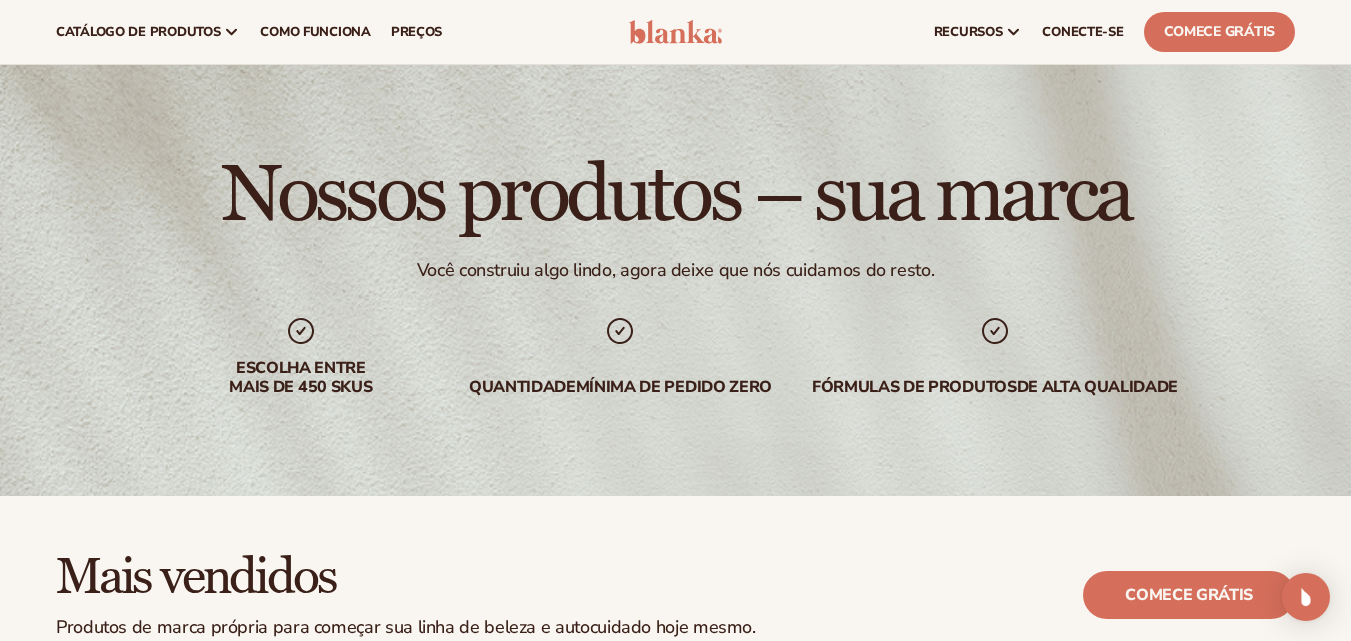 scroll, scrollTop: 0, scrollLeft: 0, axis: both 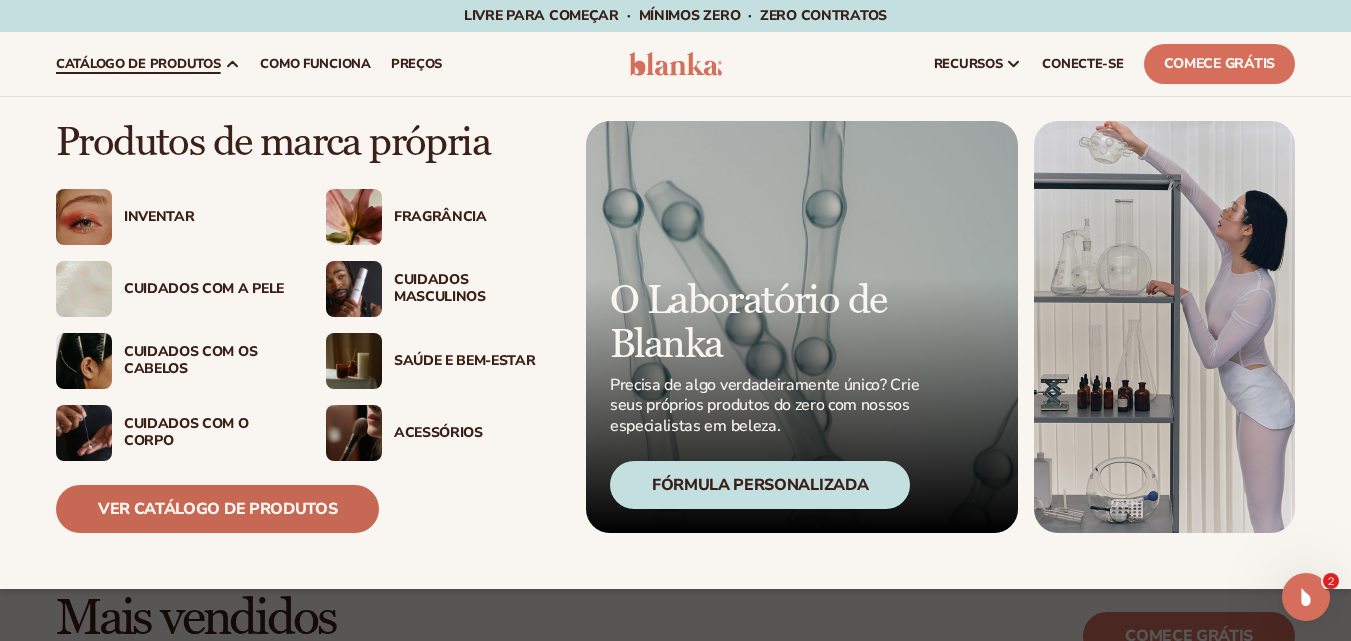 click on "Ver catálogo de produtos" at bounding box center [217, 509] 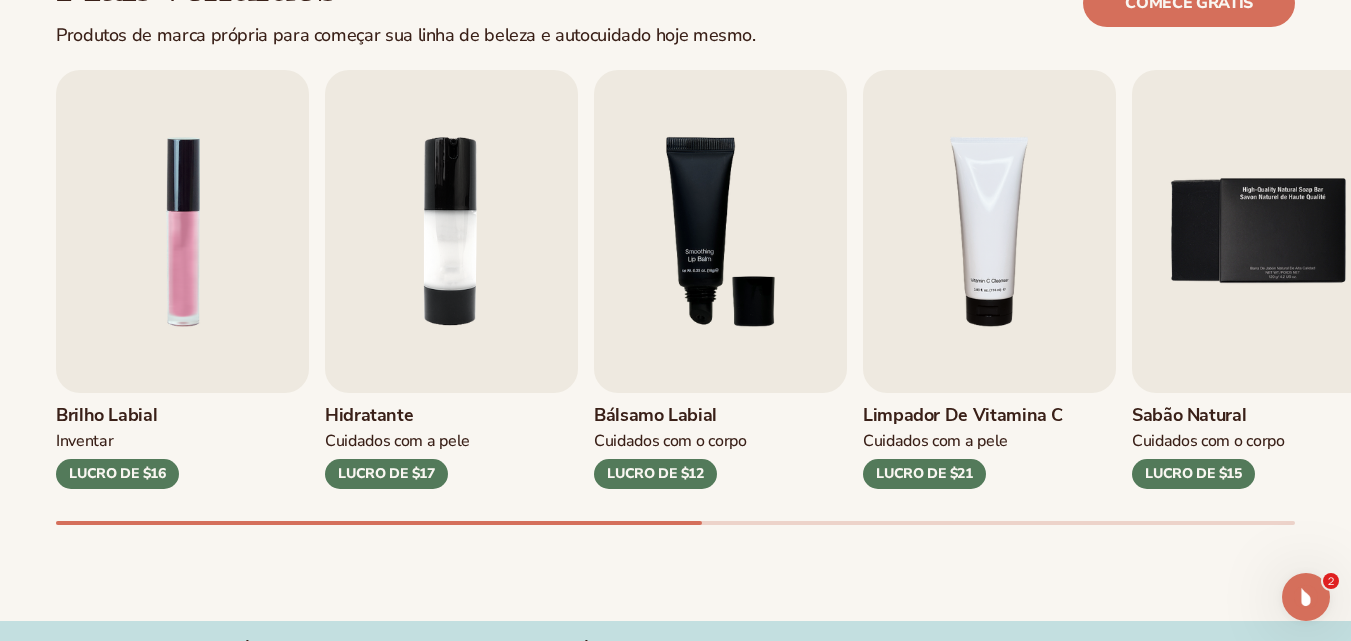 scroll, scrollTop: 0, scrollLeft: 0, axis: both 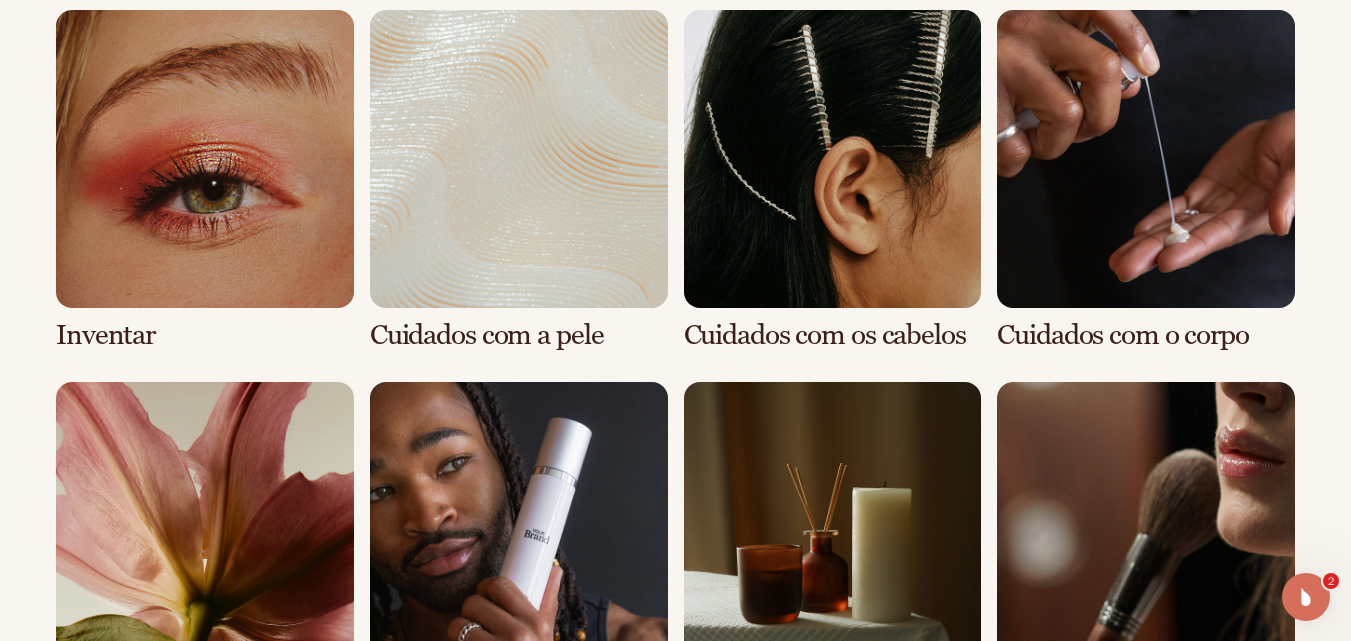 click at bounding box center (519, 180) 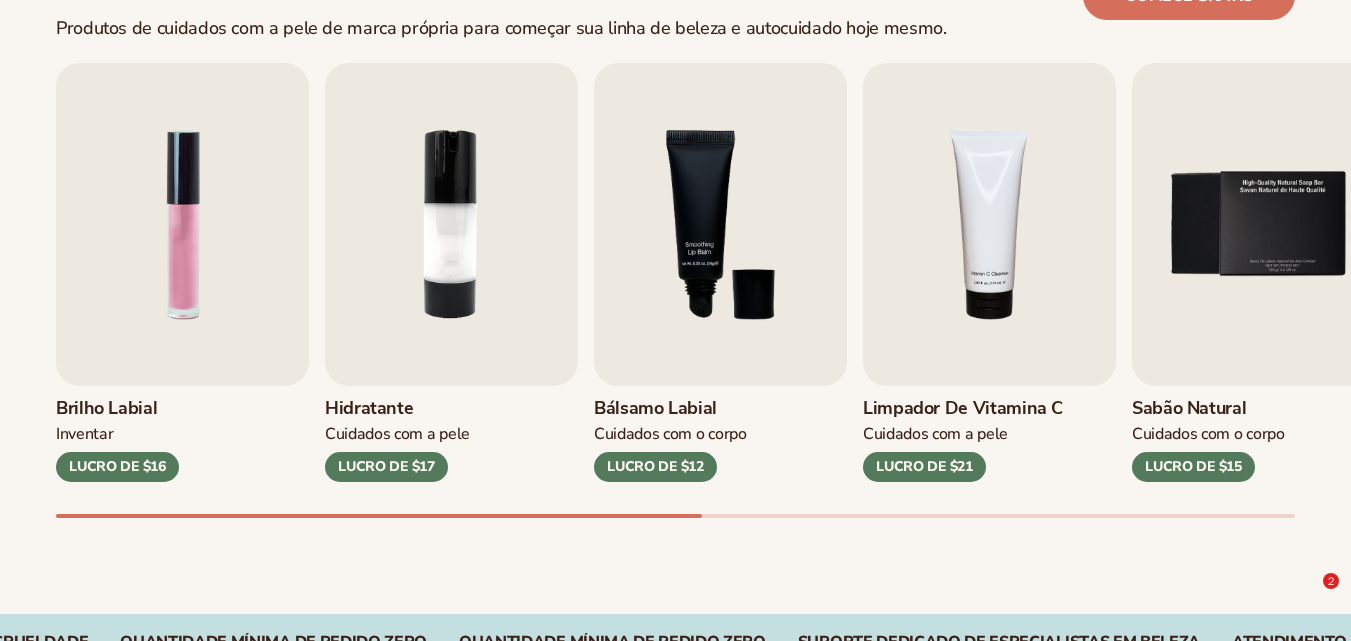 scroll, scrollTop: 680, scrollLeft: 0, axis: vertical 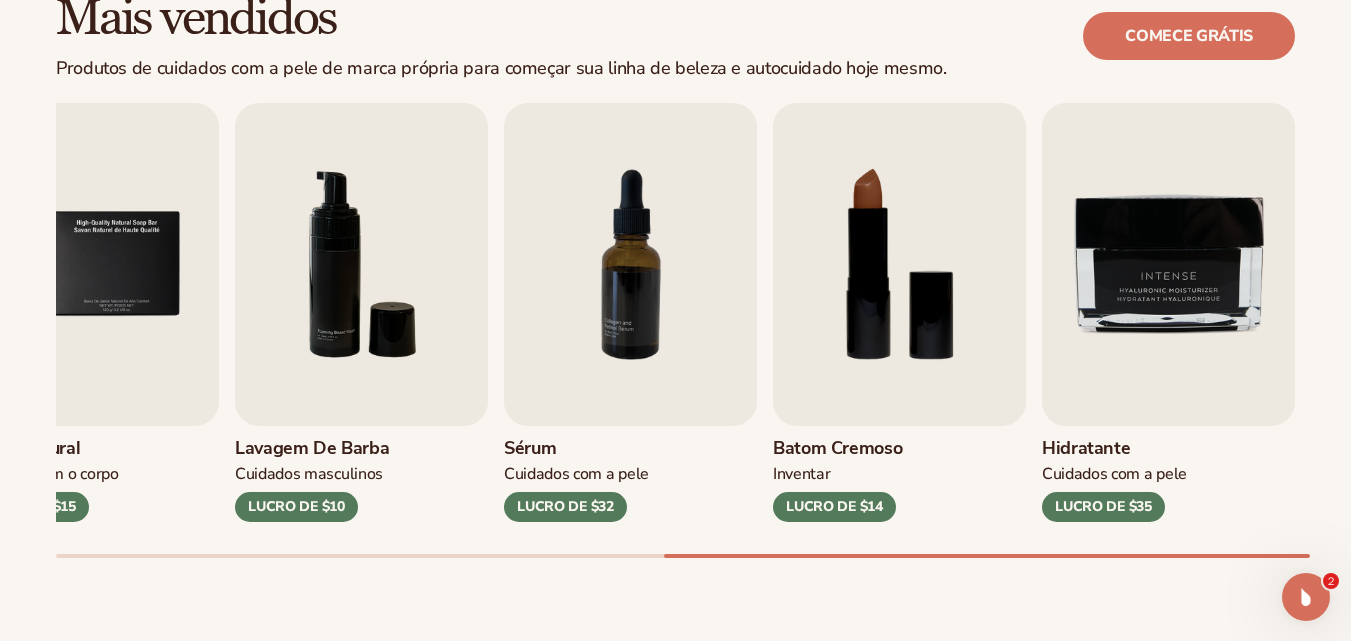 click on "Pular para o conteúdo
Livre para começar · Mínimos ZERO · ZERO contratos ·
Livre para começar · Mínimos ZERO · ZERO contratos ·
Livre para começar · Mínimos ZERO · ZERO contratos ·
Livre para começar · Mínimos ZERO · ZERO contratos ·
Livre para começar · Mínimos ZERO · ZERO contratos ·
Livre para começar · Mínimos ZERO · ZERO contratos ·
Carrinho" at bounding box center [675, -280] 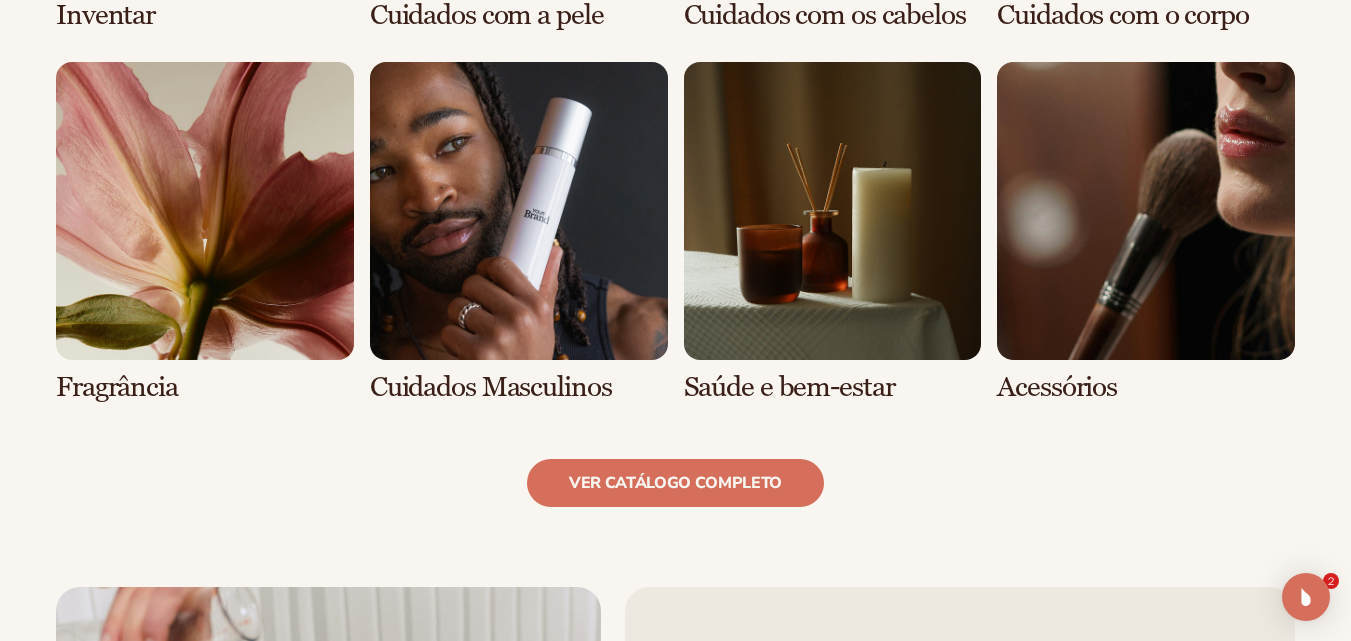 scroll, scrollTop: 1840, scrollLeft: 0, axis: vertical 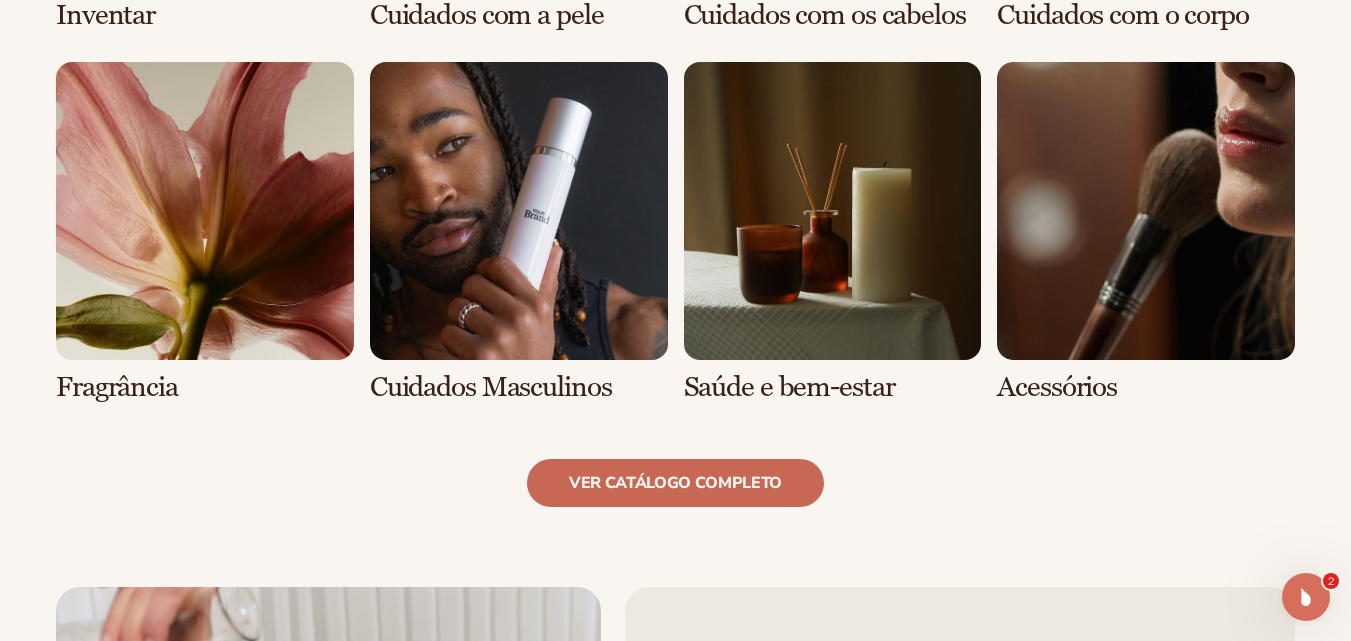 click on "ver catálogo completo" at bounding box center (675, 483) 